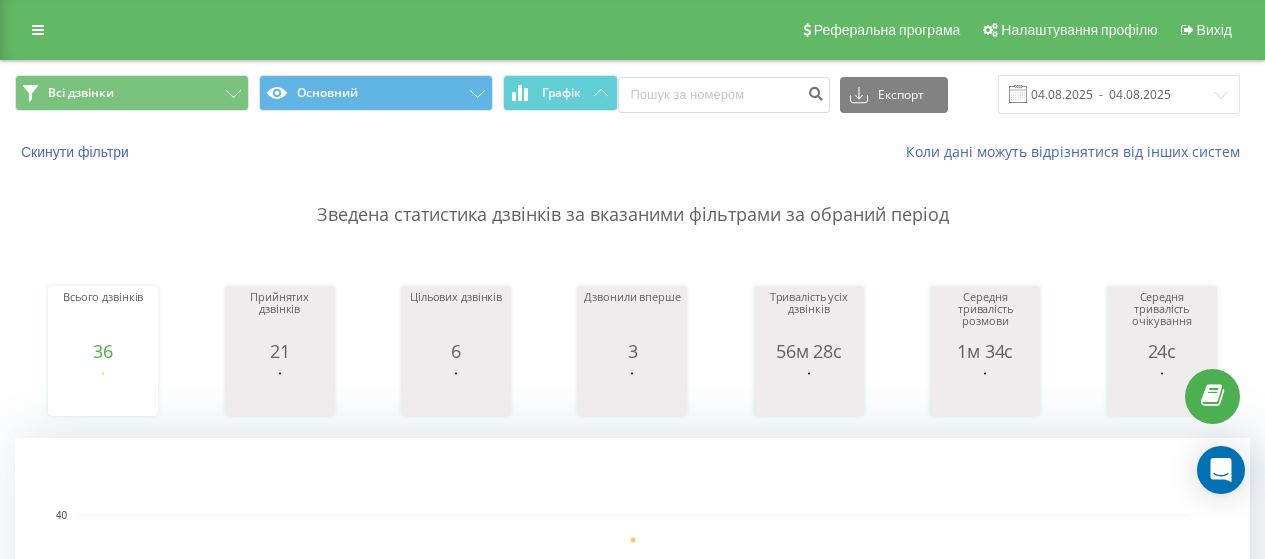 scroll, scrollTop: 0, scrollLeft: 0, axis: both 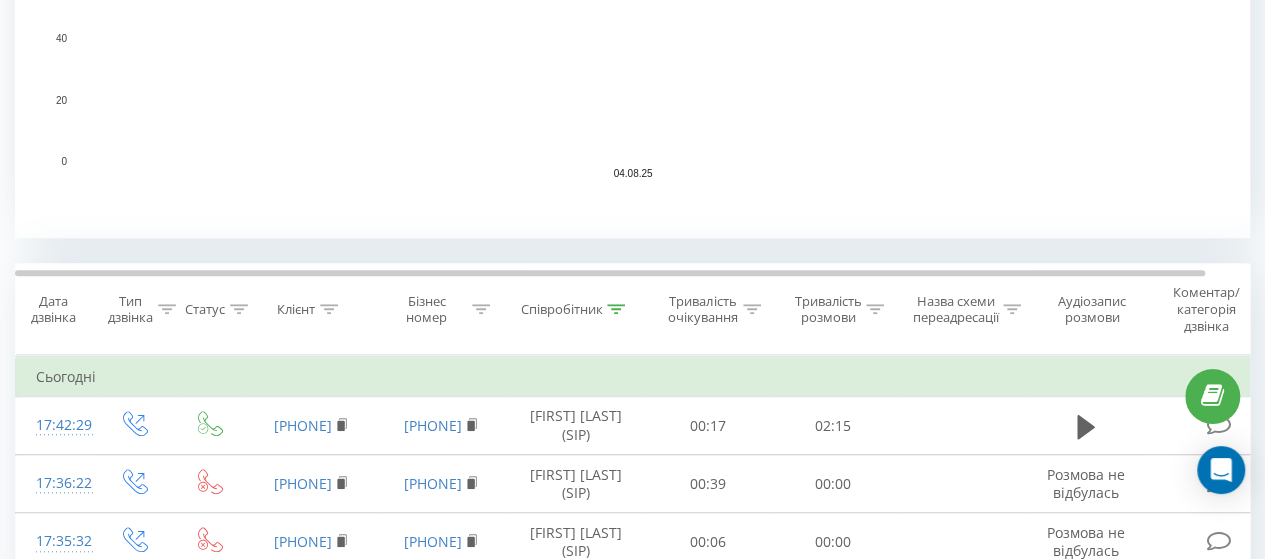 click on "Співробітник" at bounding box center (561, 309) 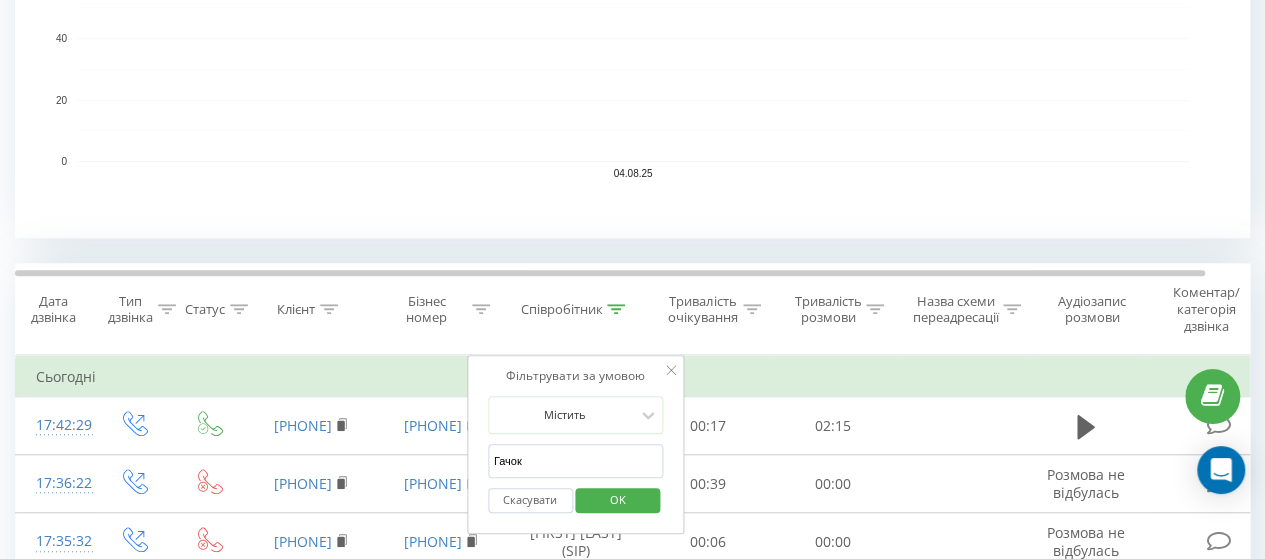 click on "Містить Гачок Скасувати OK" at bounding box center (576, 460) 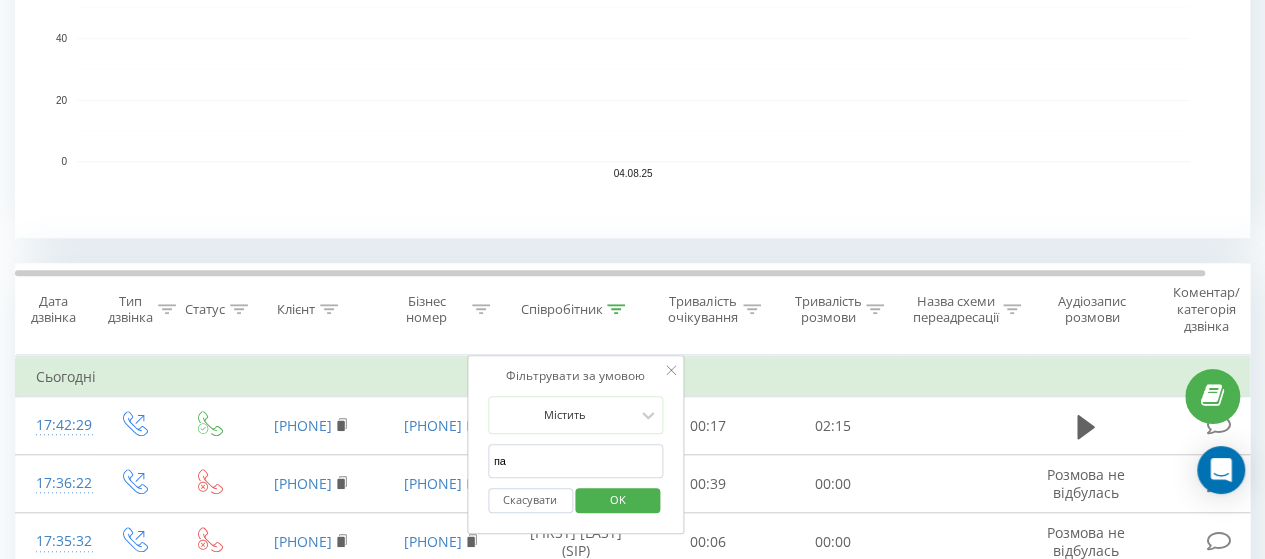 type on "пашничук" 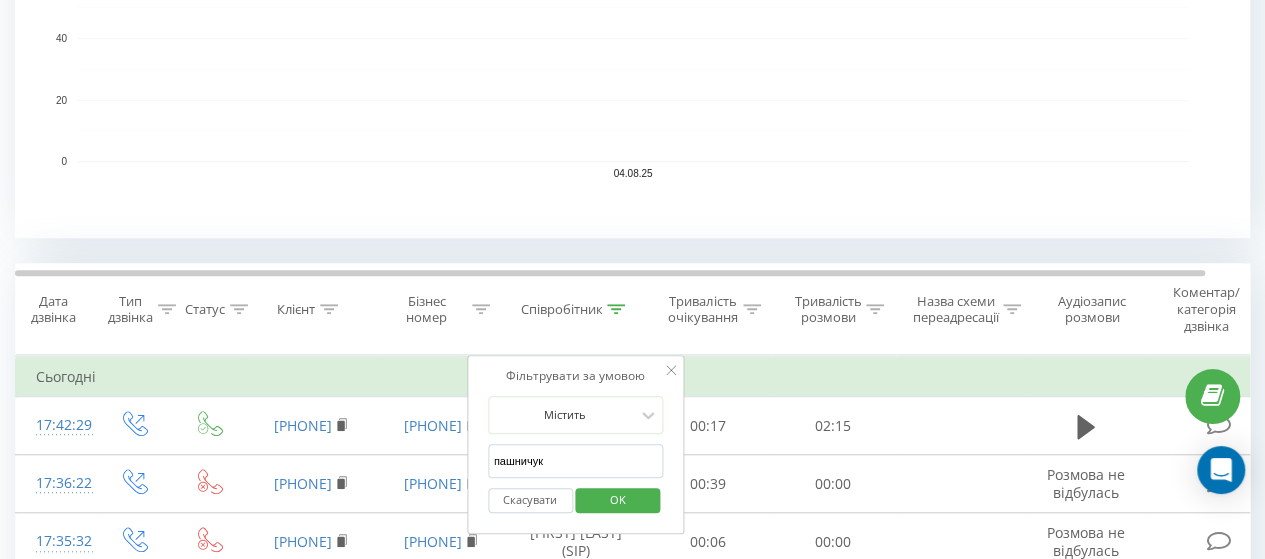 click on "OK" at bounding box center [618, 499] 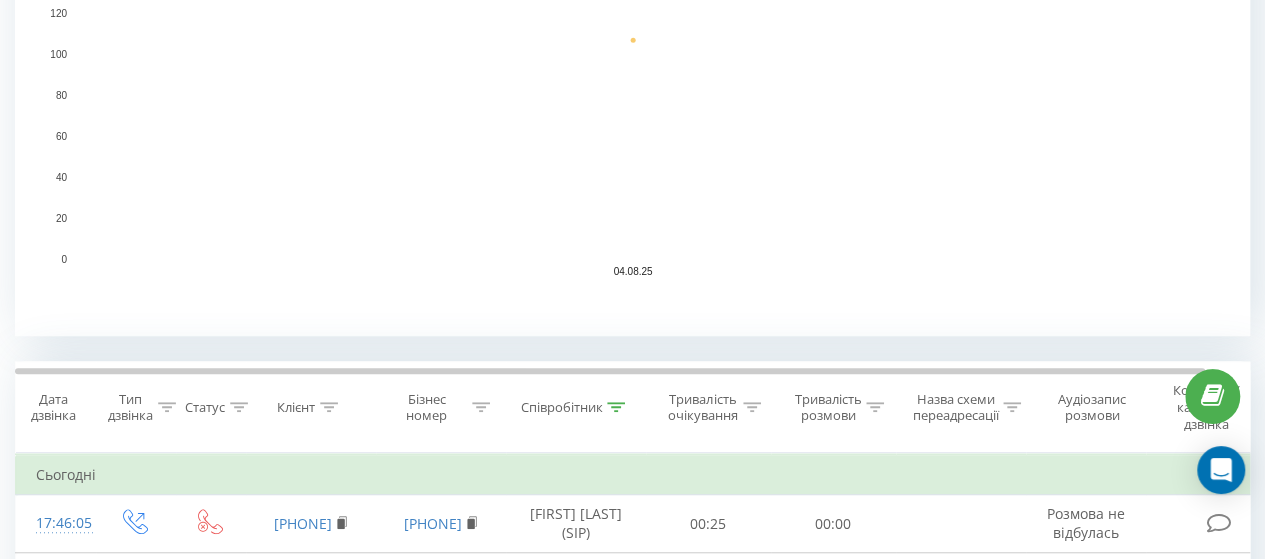 scroll, scrollTop: 580, scrollLeft: 0, axis: vertical 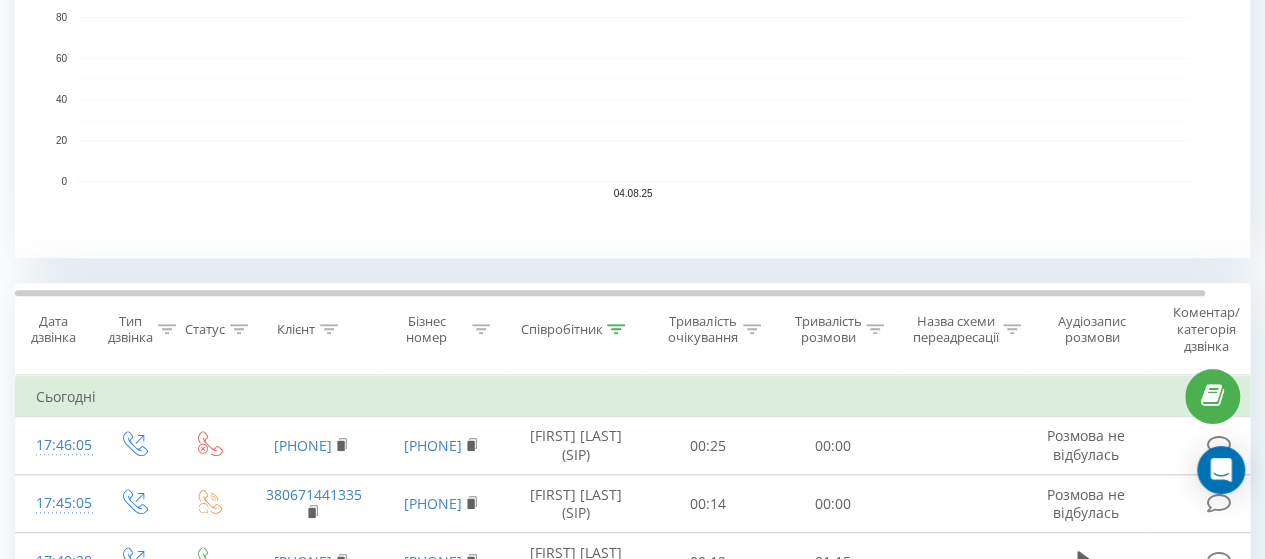 click at bounding box center [616, 329] 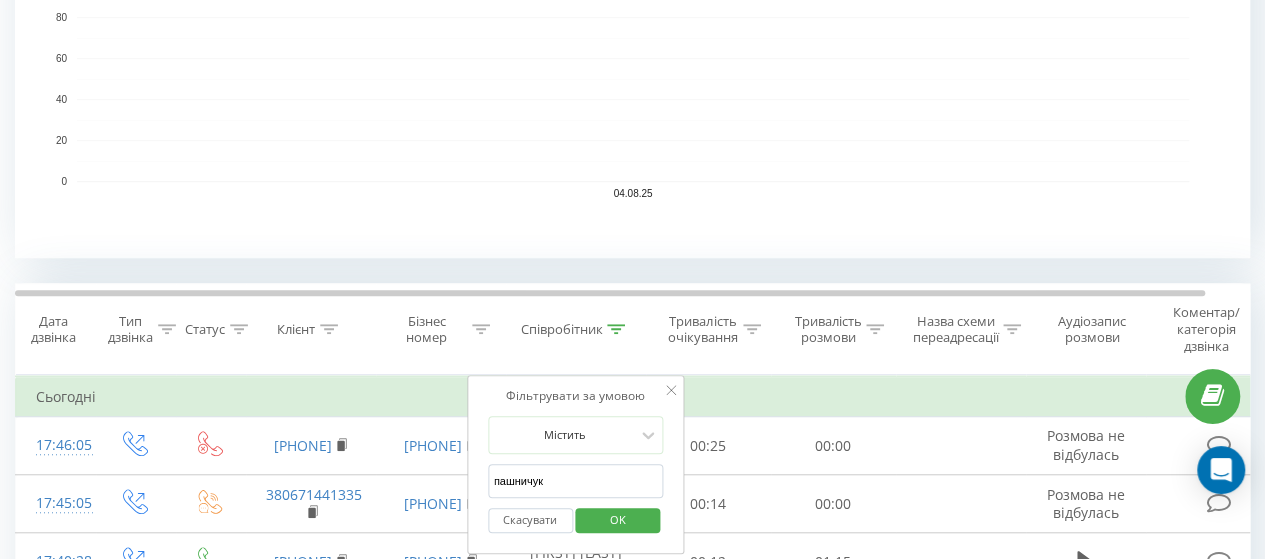 click on "пашничук" at bounding box center (576, 481) 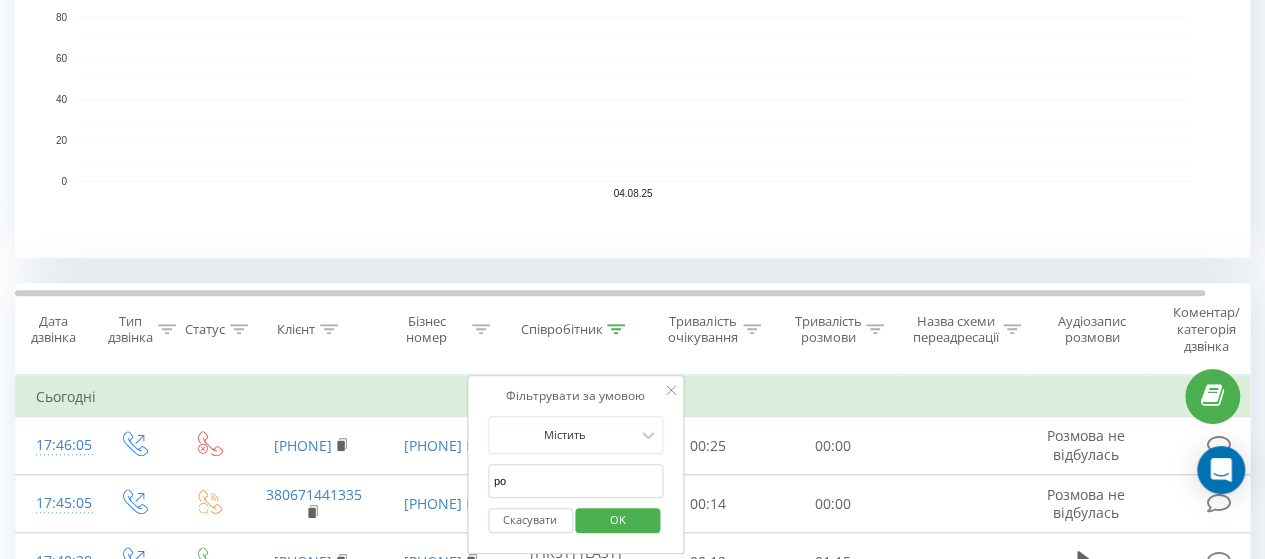 type on "р" 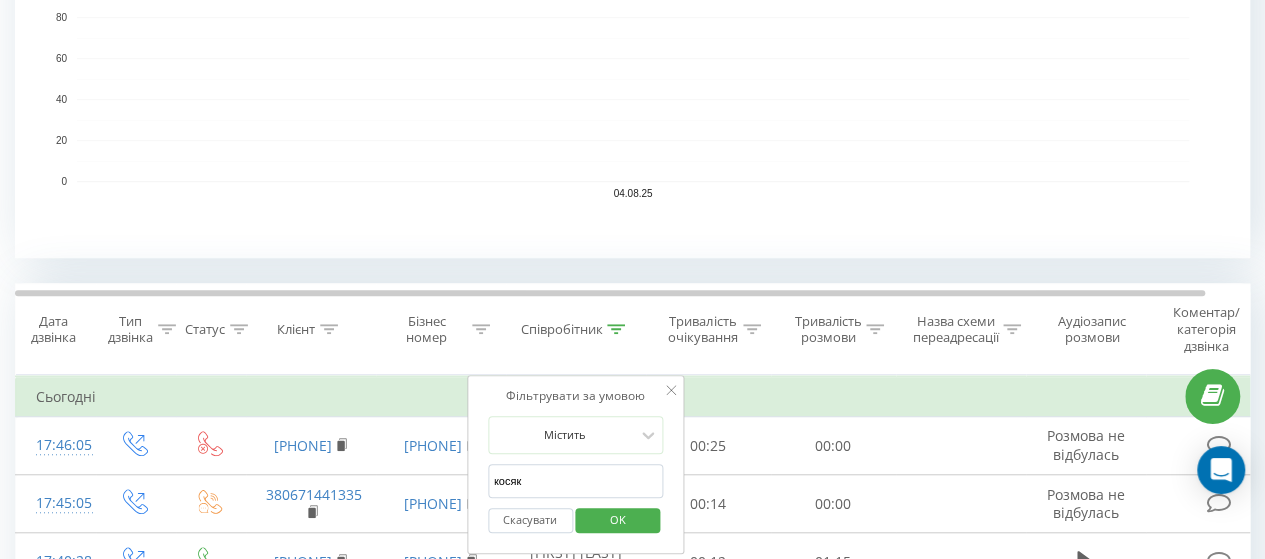 type on "косяк" 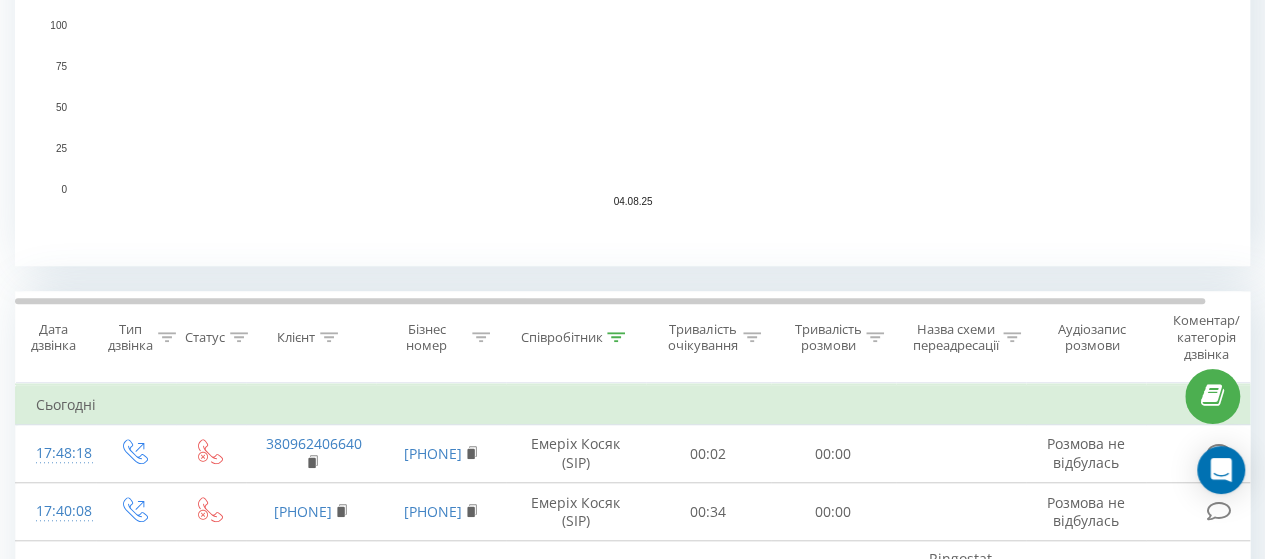 scroll, scrollTop: 600, scrollLeft: 0, axis: vertical 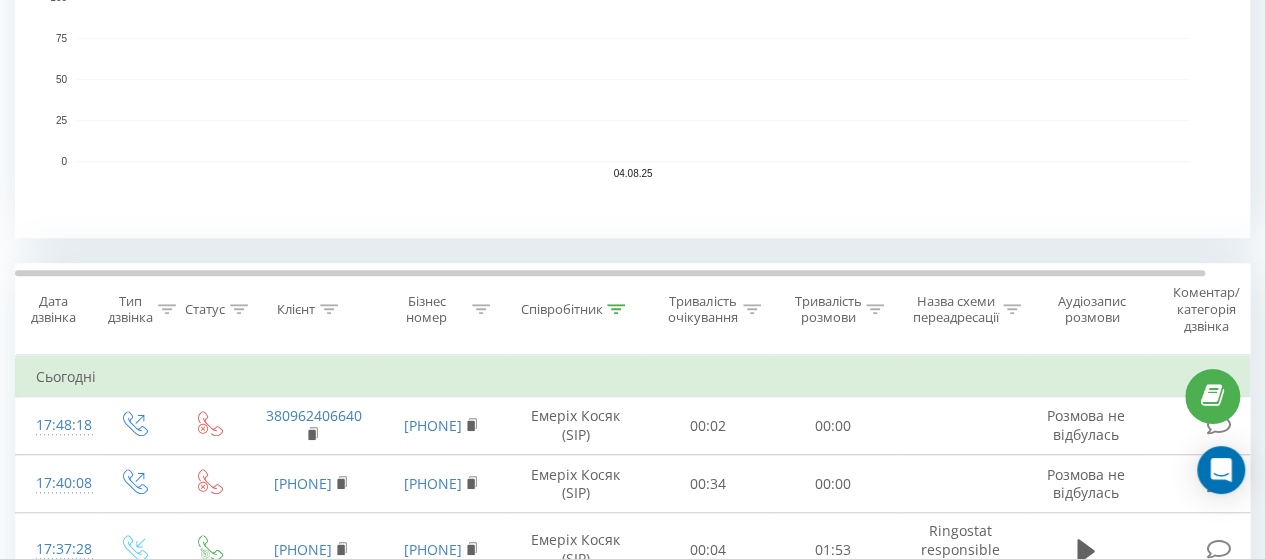 click on "Співробітник" at bounding box center (561, 309) 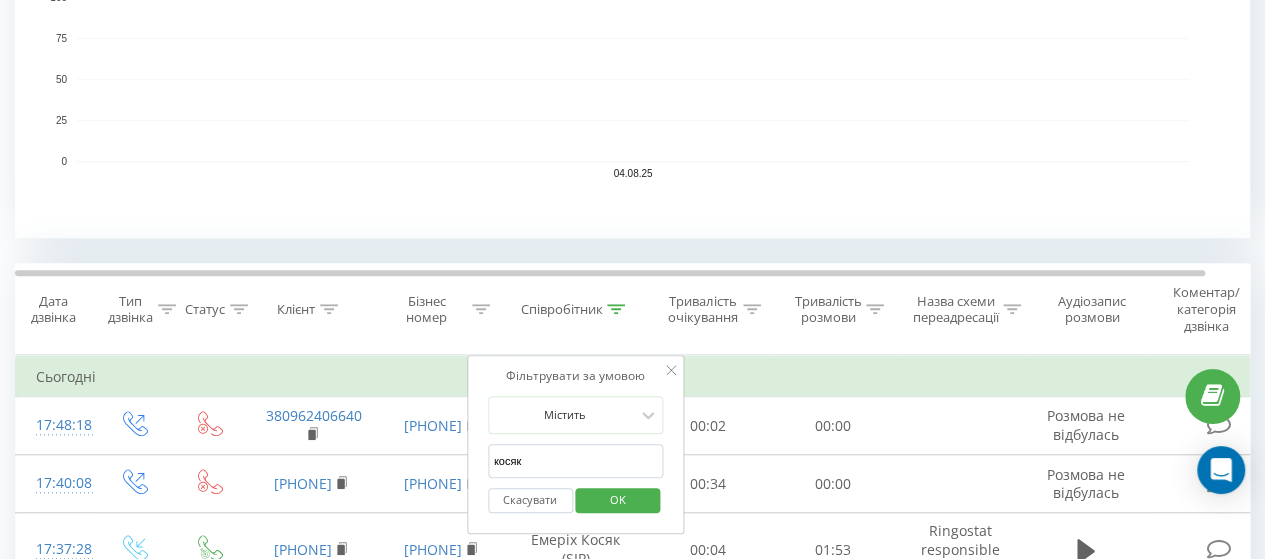 click 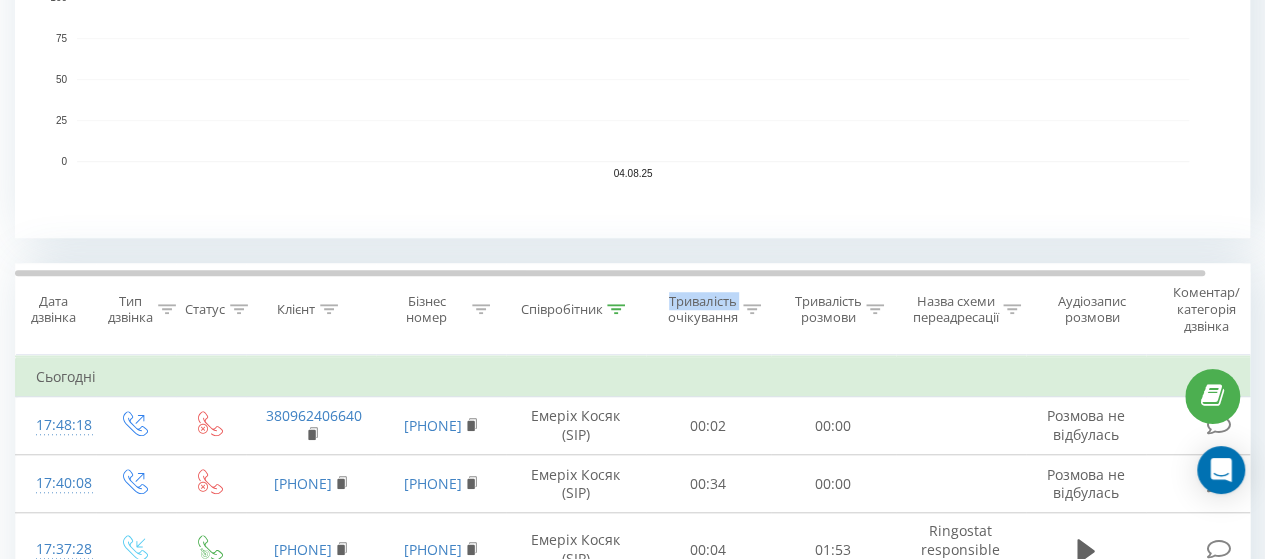 click 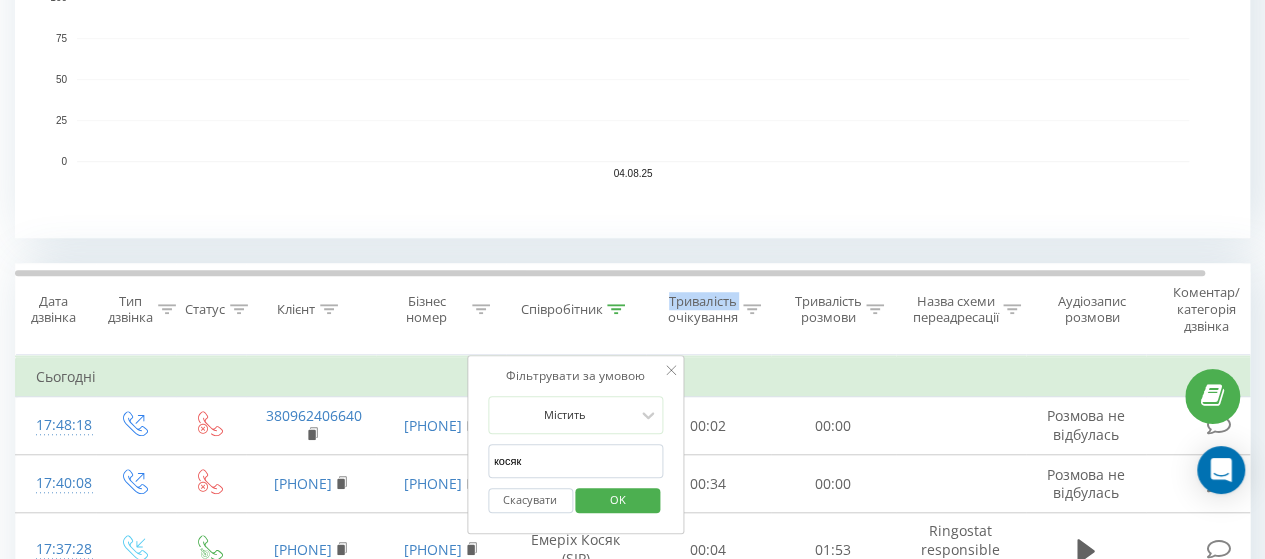 click on "OK" at bounding box center (618, 499) 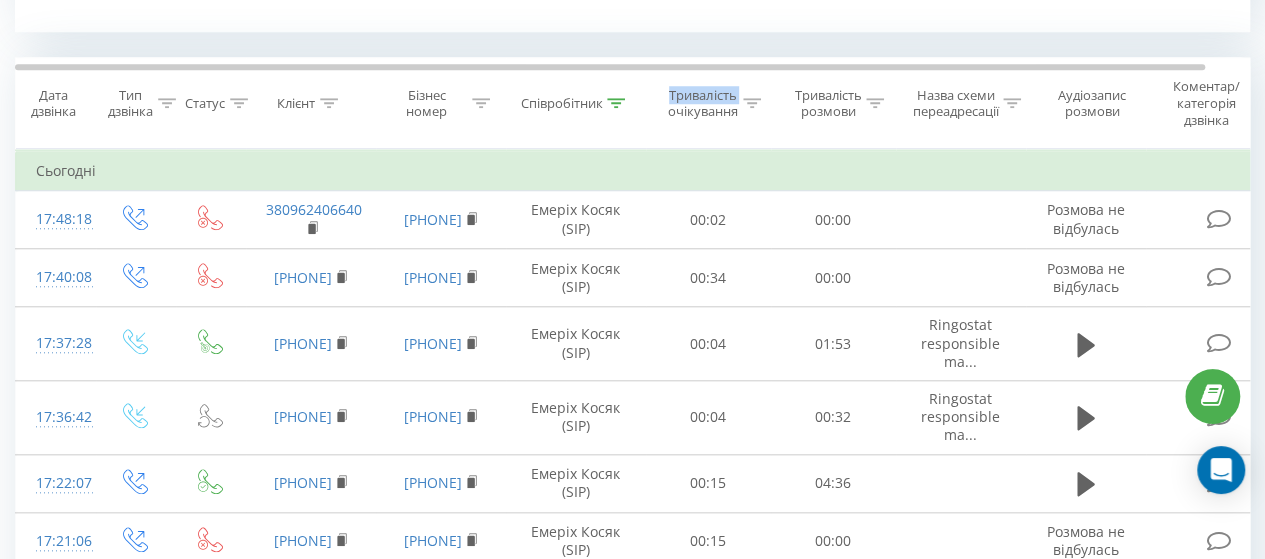 scroll, scrollTop: 780, scrollLeft: 0, axis: vertical 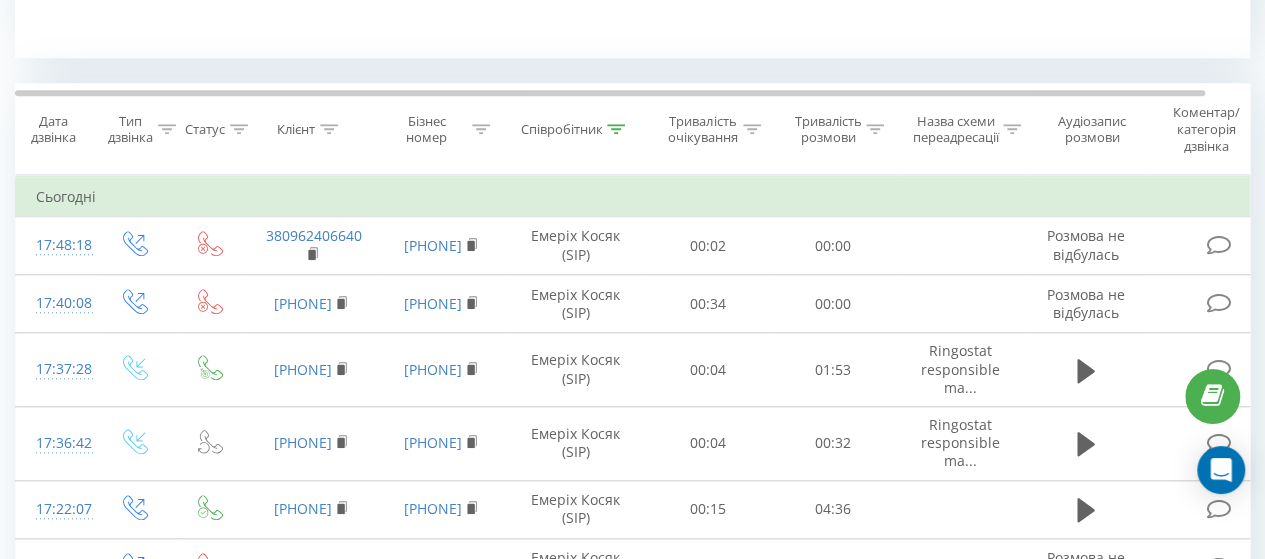 click 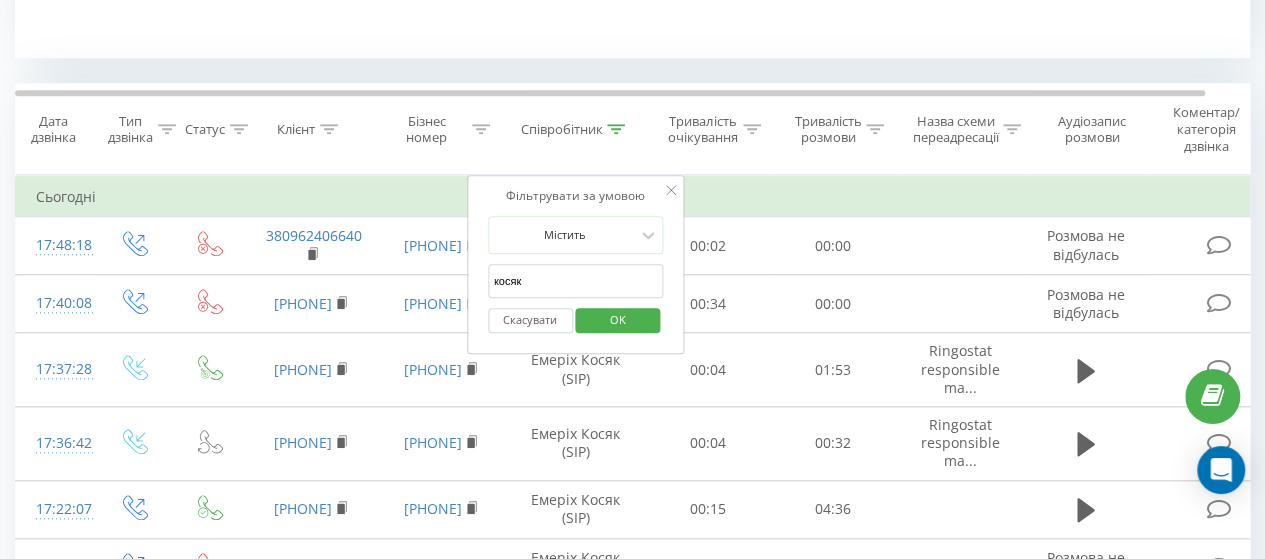 click on "косяк" at bounding box center (576, 281) 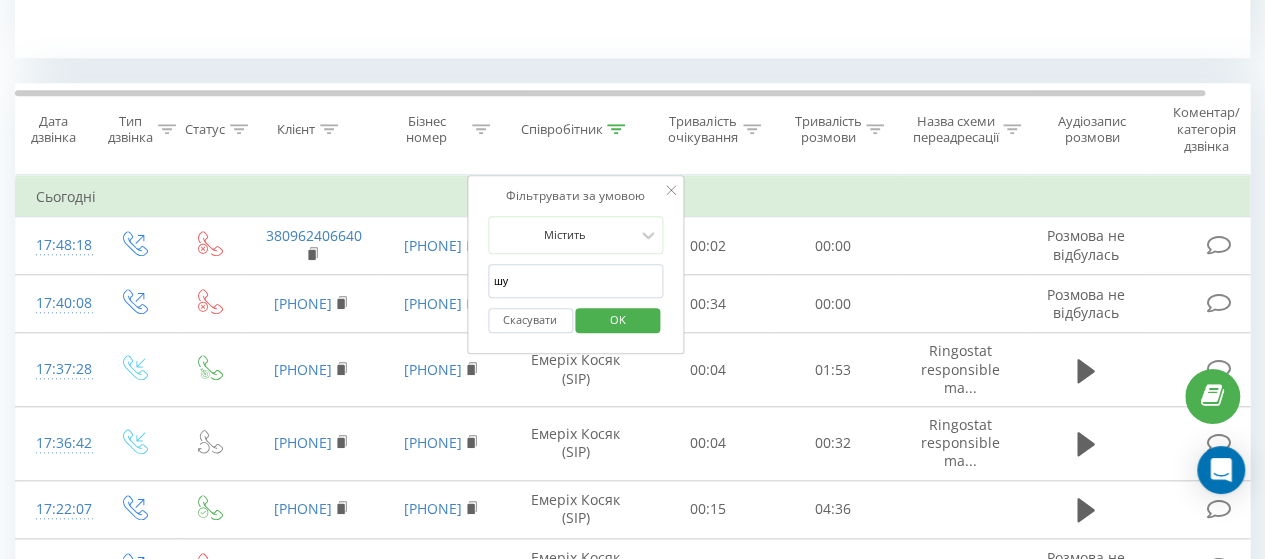 type on "шуст" 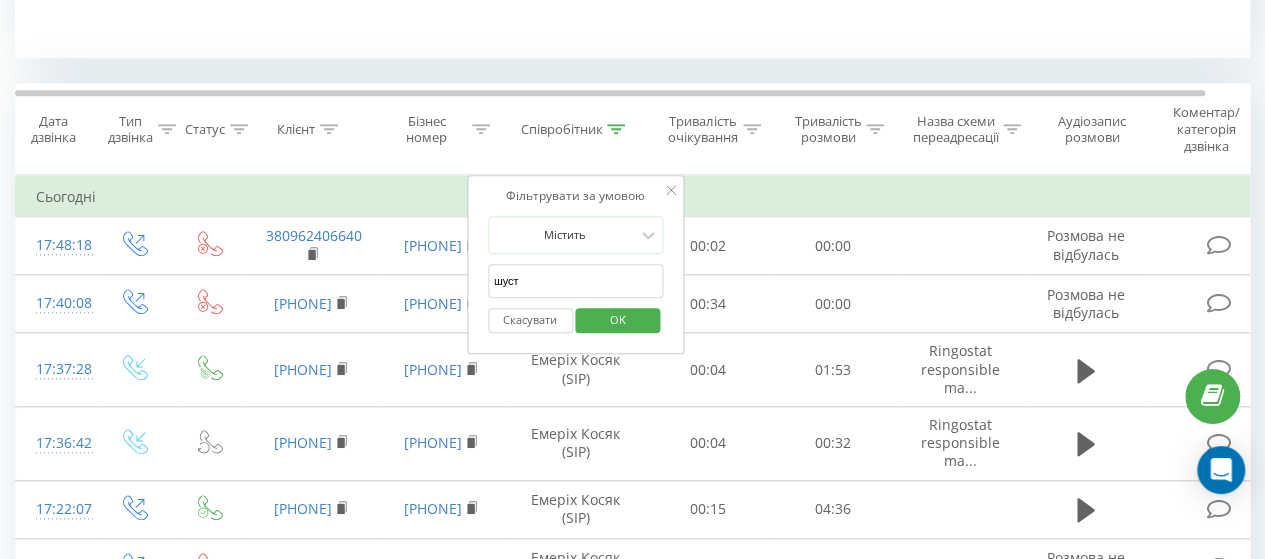 drag, startPoint x: 626, startPoint y: 318, endPoint x: 660, endPoint y: 59, distance: 261.22214 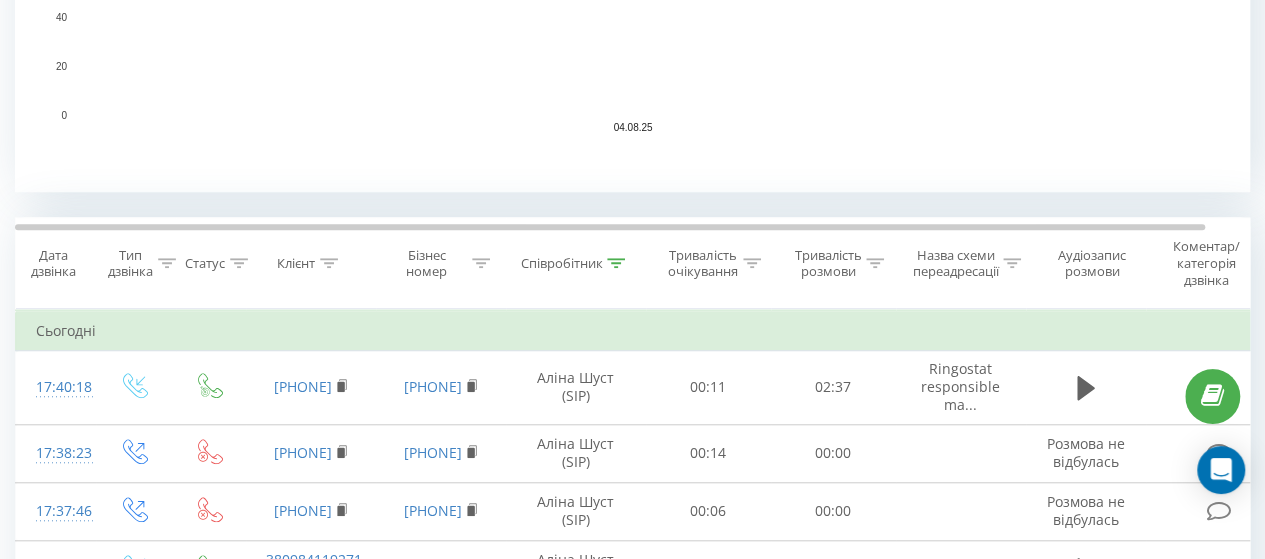scroll, scrollTop: 661, scrollLeft: 0, axis: vertical 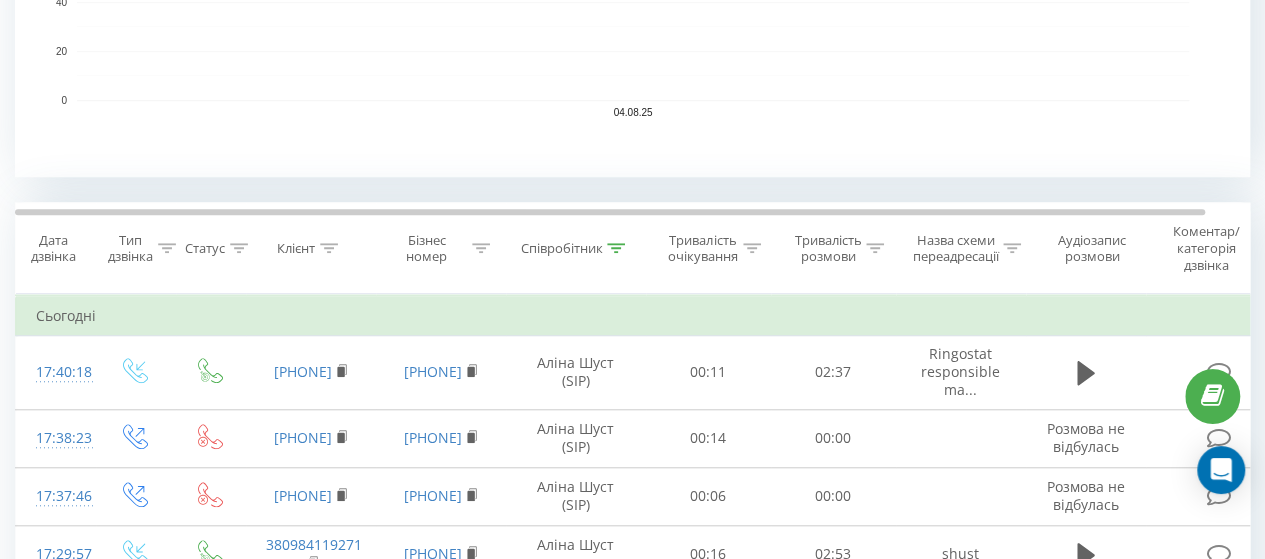 click 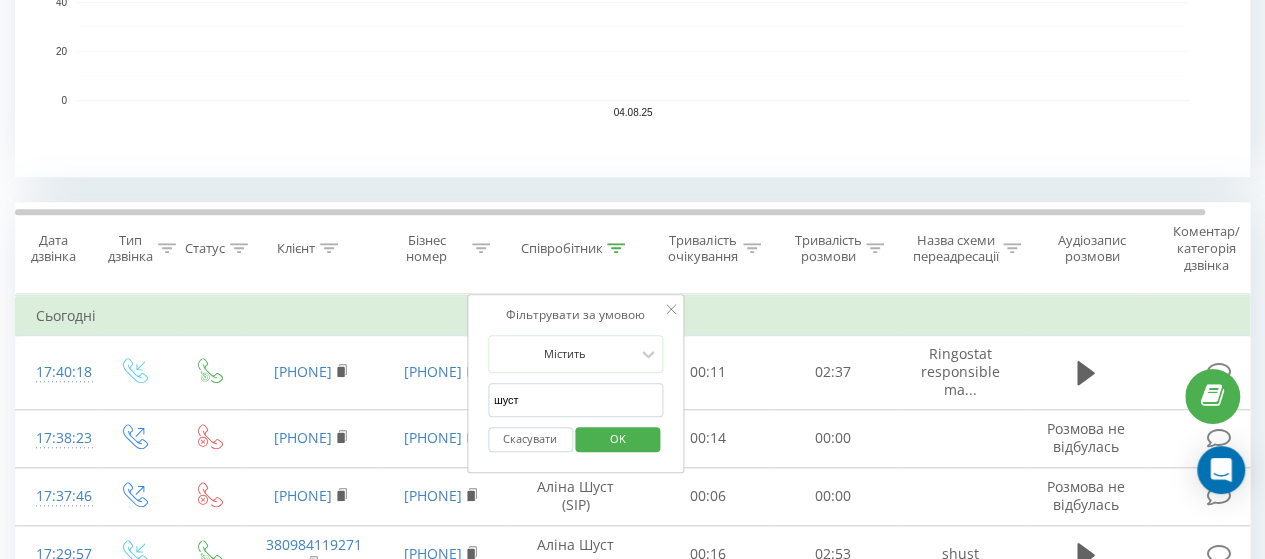 click on "шуст" at bounding box center (576, 400) 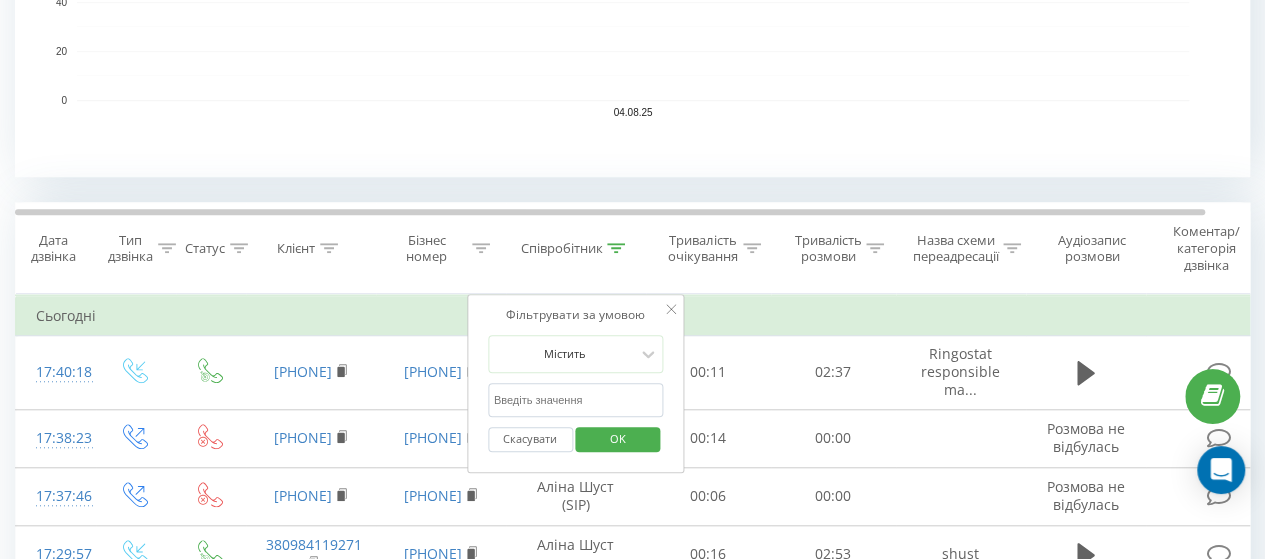 click at bounding box center [576, 400] 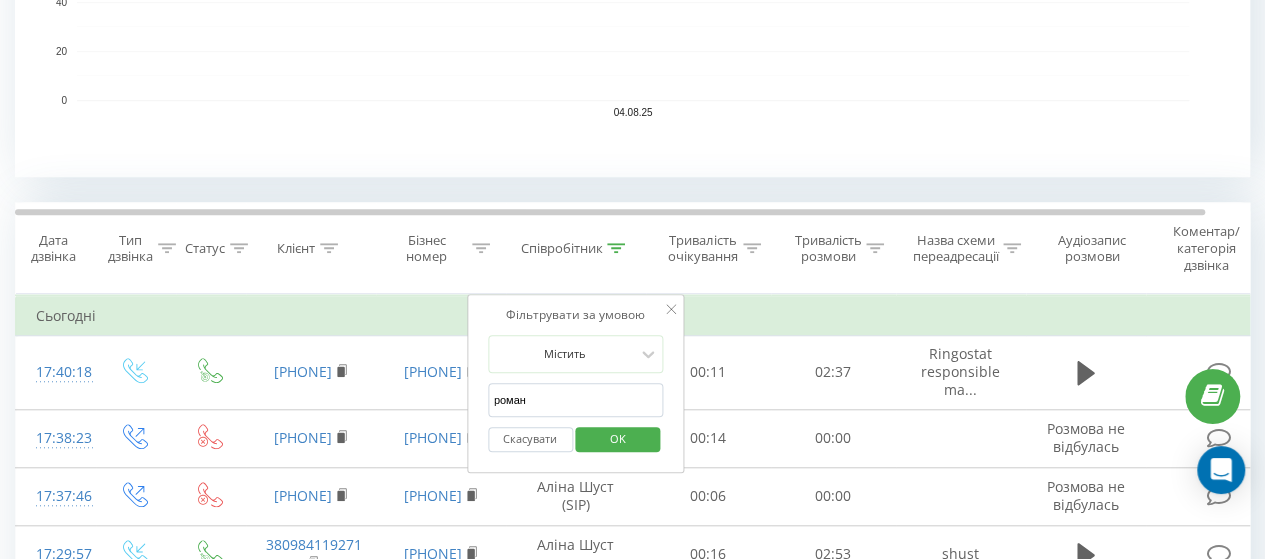 type on "романова" 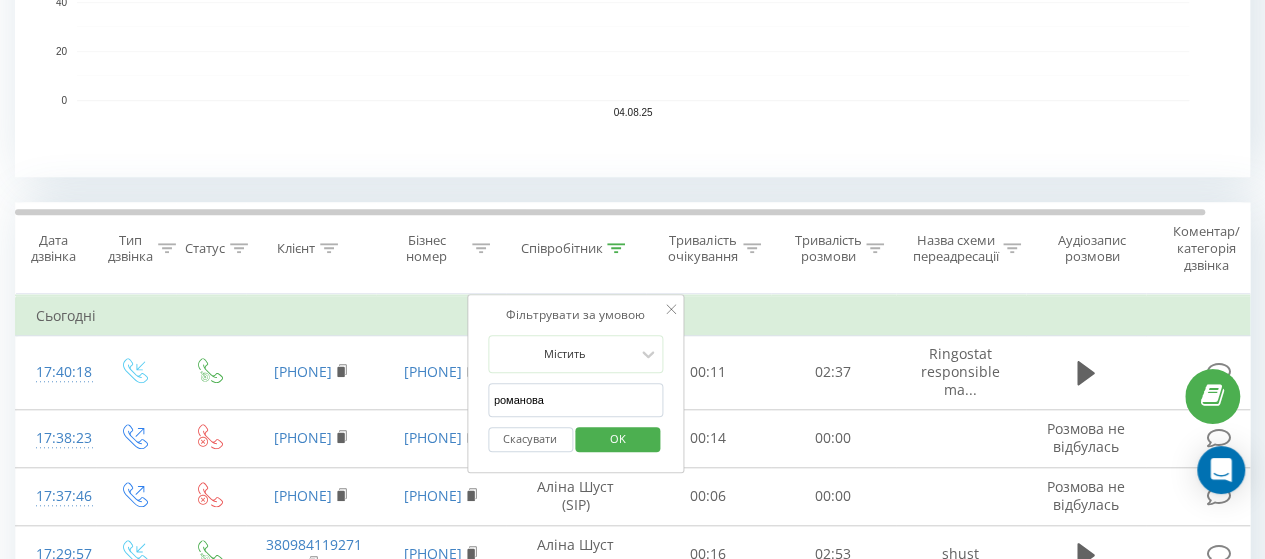 click on "OK" at bounding box center (618, 438) 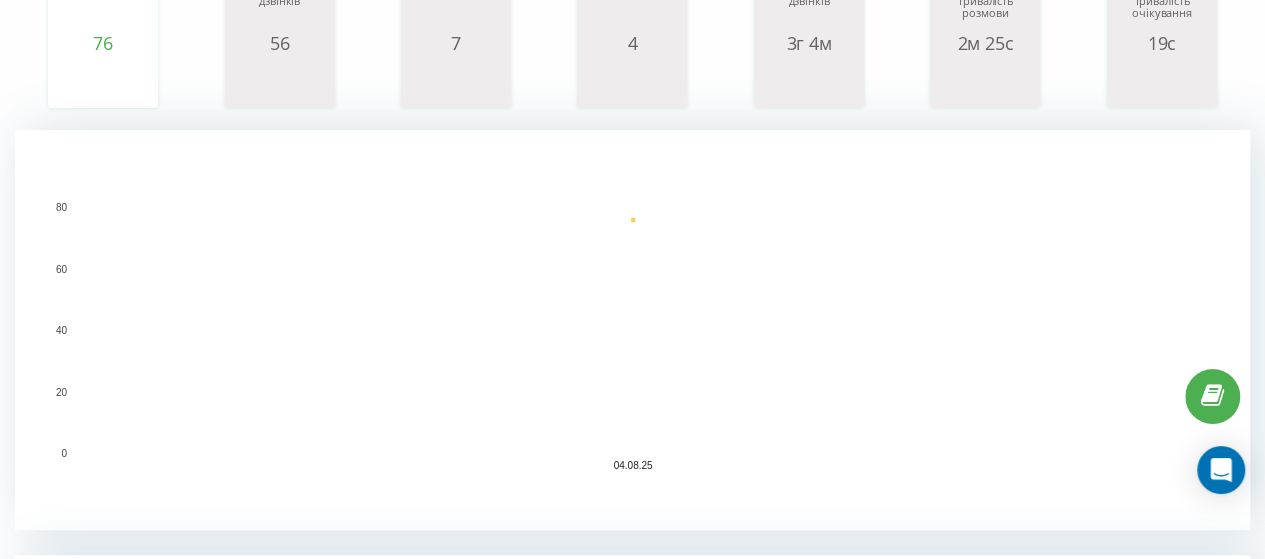 scroll, scrollTop: 600, scrollLeft: 0, axis: vertical 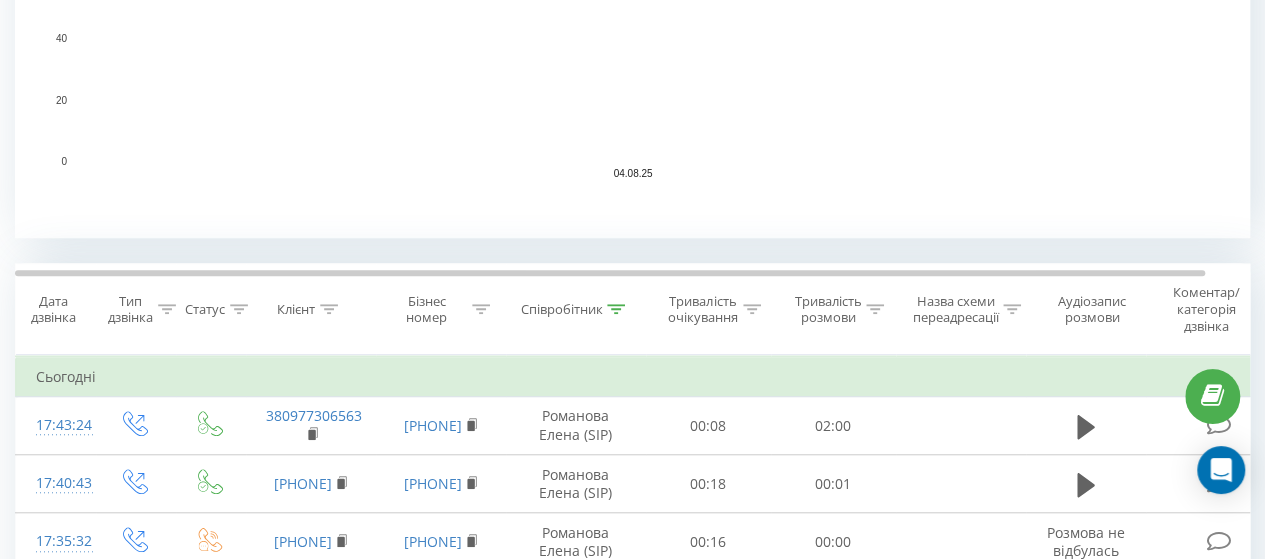click at bounding box center (616, 309) 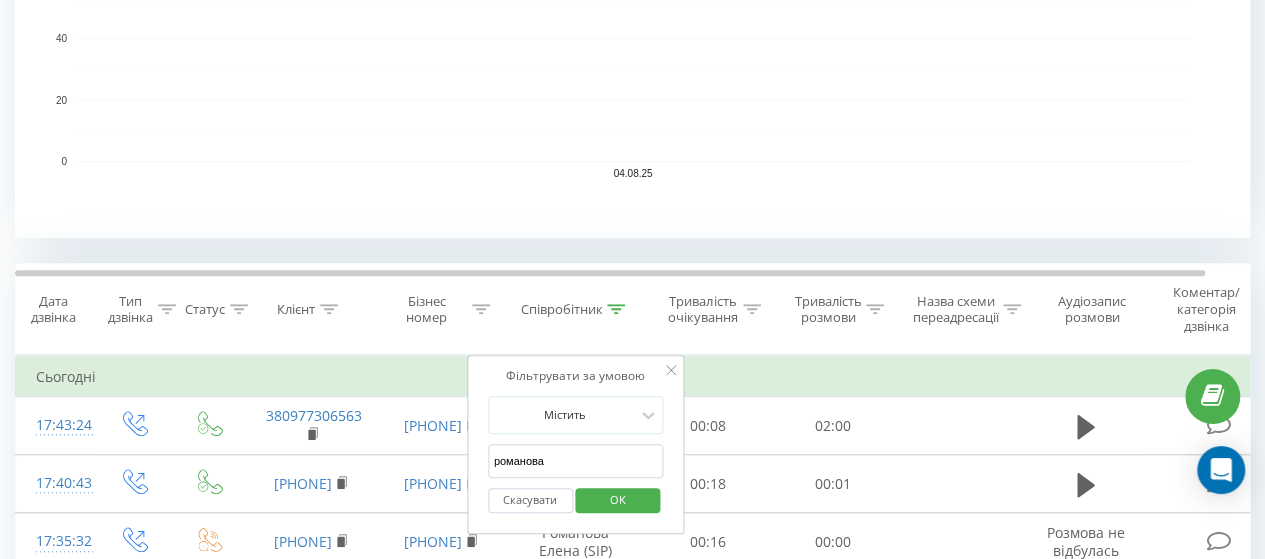 click on "романова" at bounding box center (576, 461) 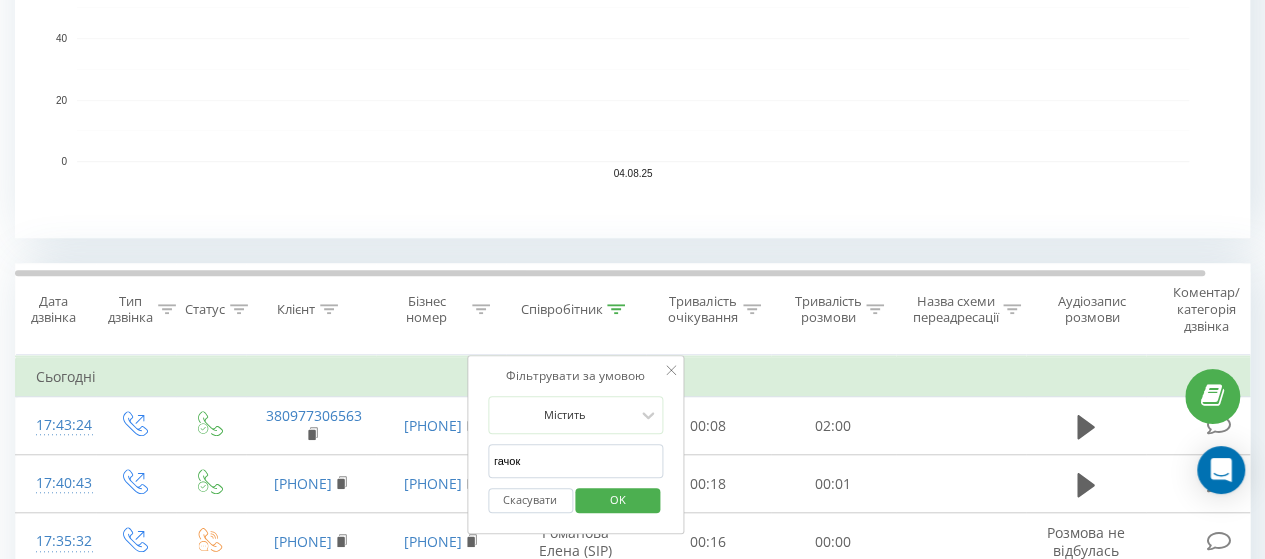 type on "Гачок" 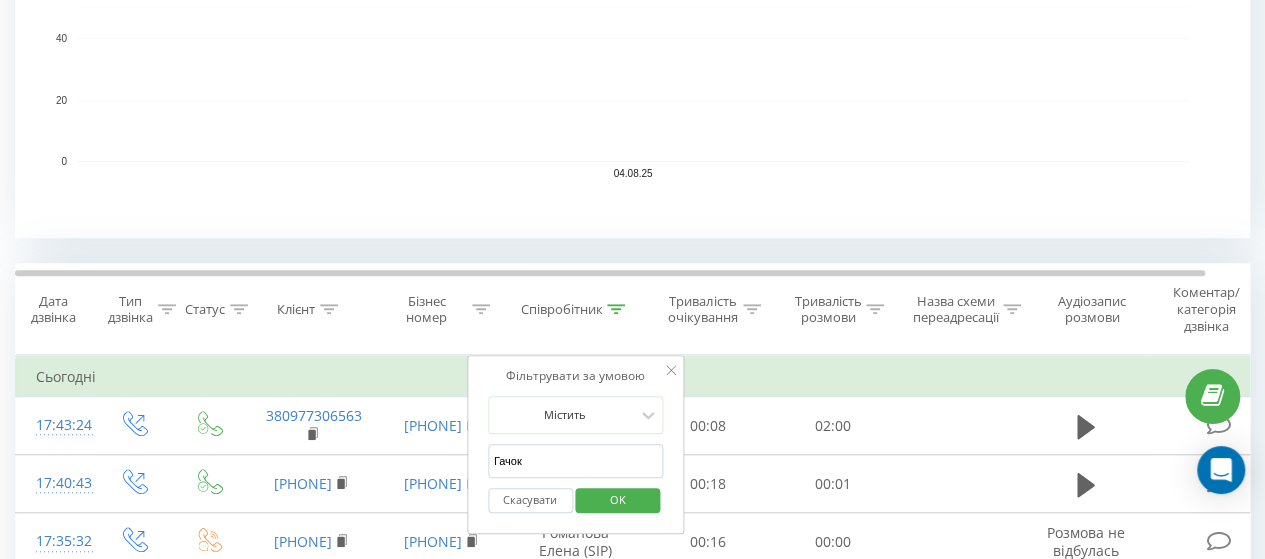 click on "Скасувати OK" at bounding box center (576, 500) 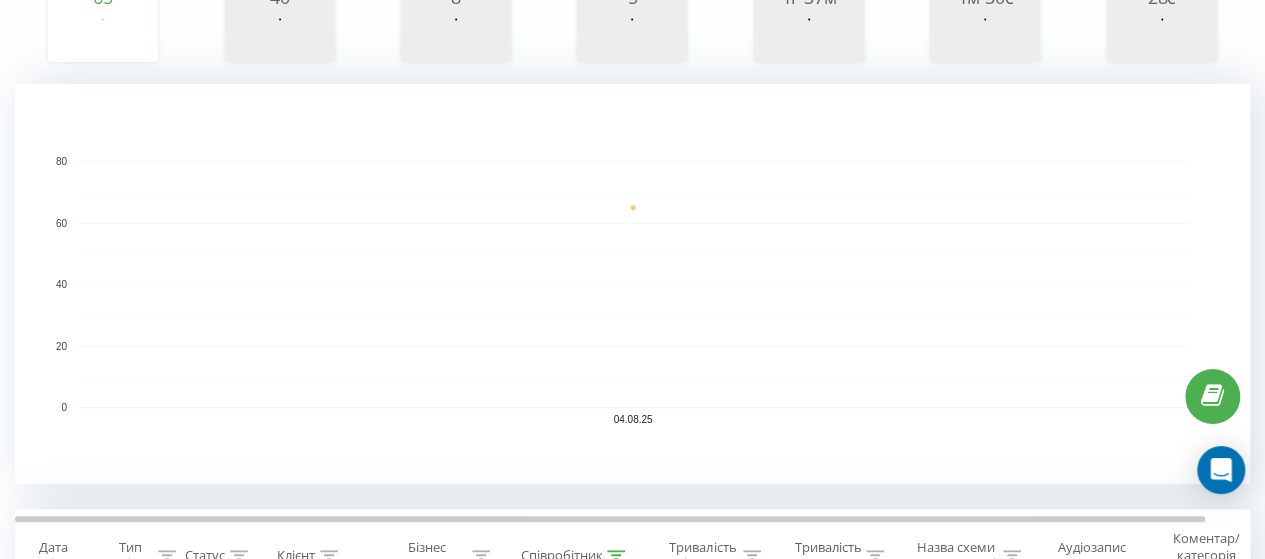 scroll, scrollTop: 0, scrollLeft: 0, axis: both 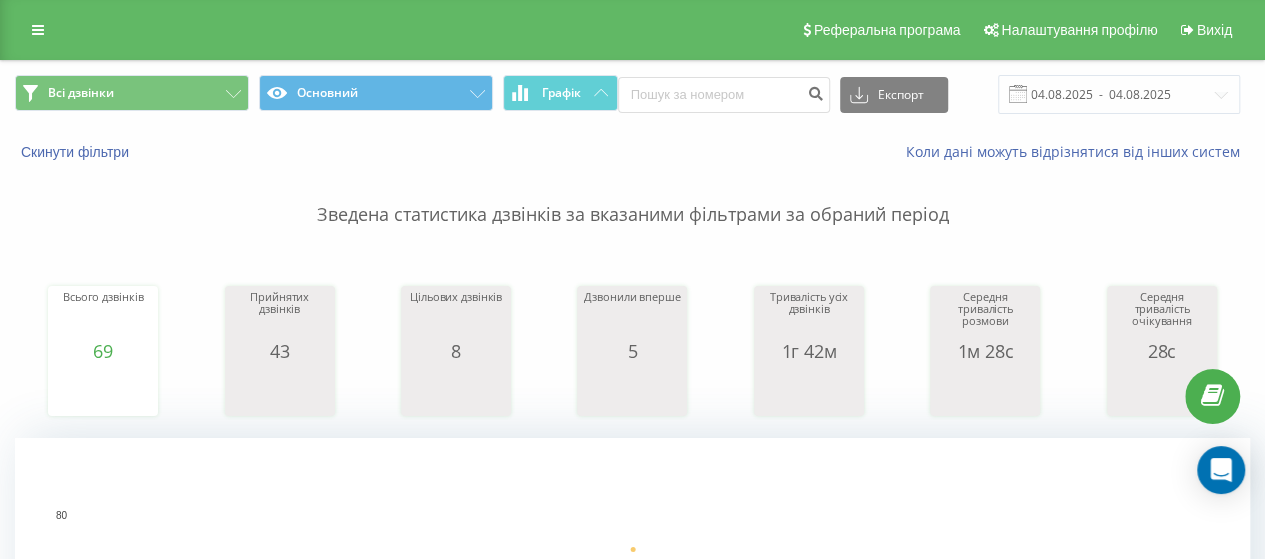 drag, startPoint x: 755, startPoint y: 159, endPoint x: 840, endPoint y: 169, distance: 85.58621 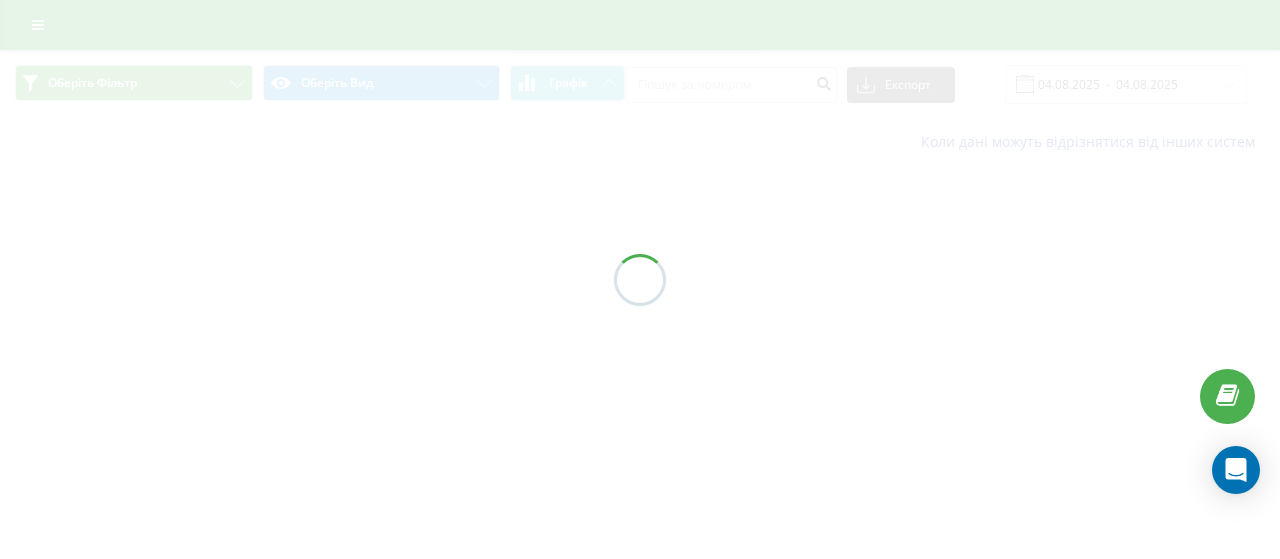 scroll, scrollTop: 0, scrollLeft: 0, axis: both 